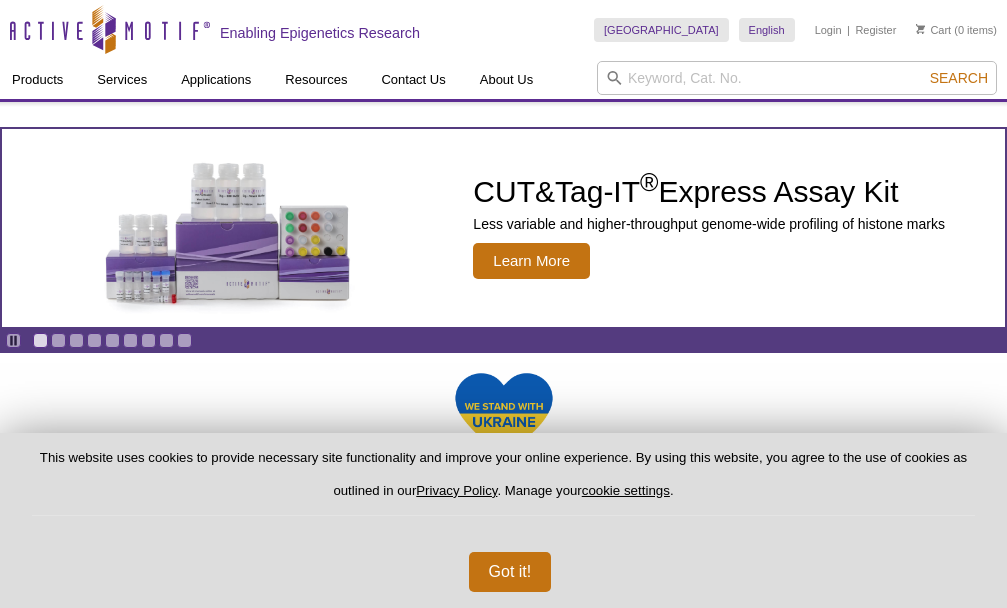scroll, scrollTop: 0, scrollLeft: 0, axis: both 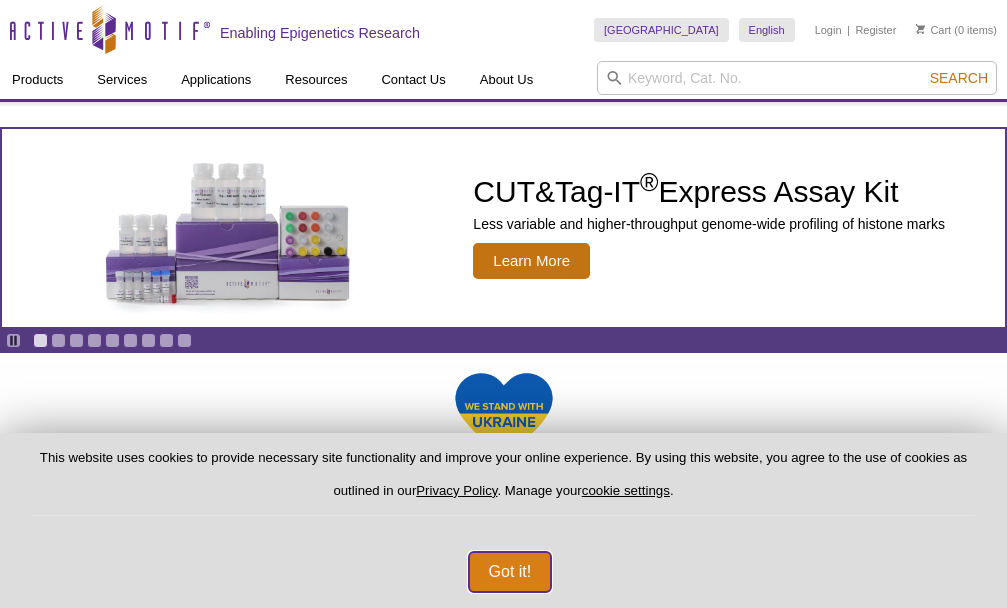 click on "Got it!" at bounding box center [510, 572] 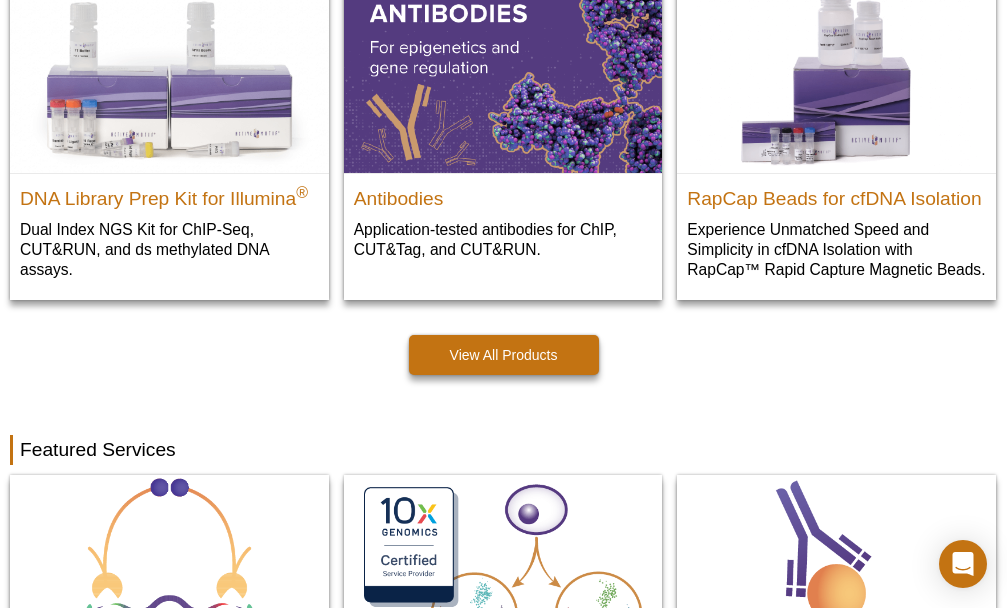 scroll, scrollTop: 670, scrollLeft: 0, axis: vertical 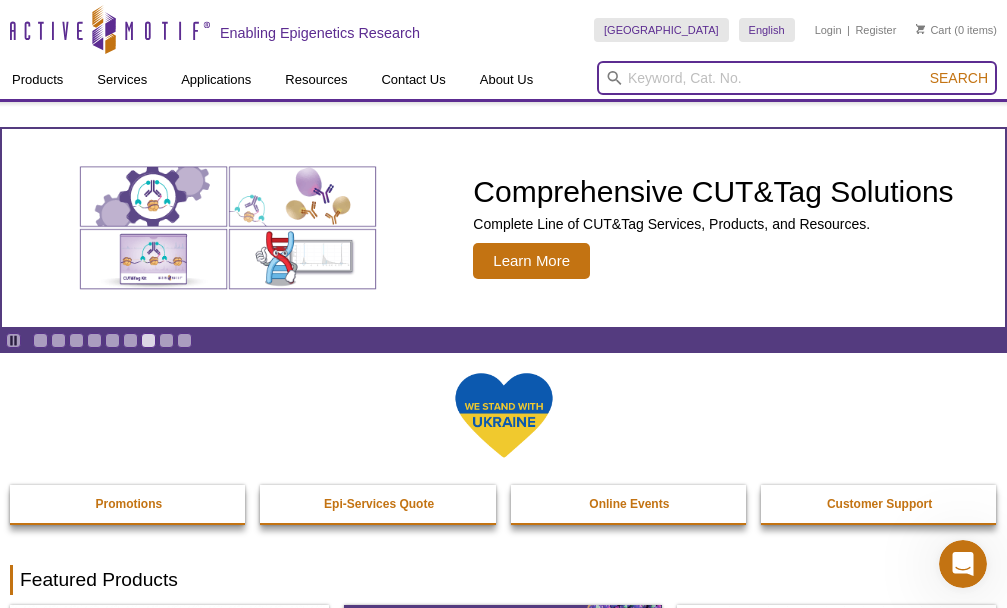 click at bounding box center [797, 78] 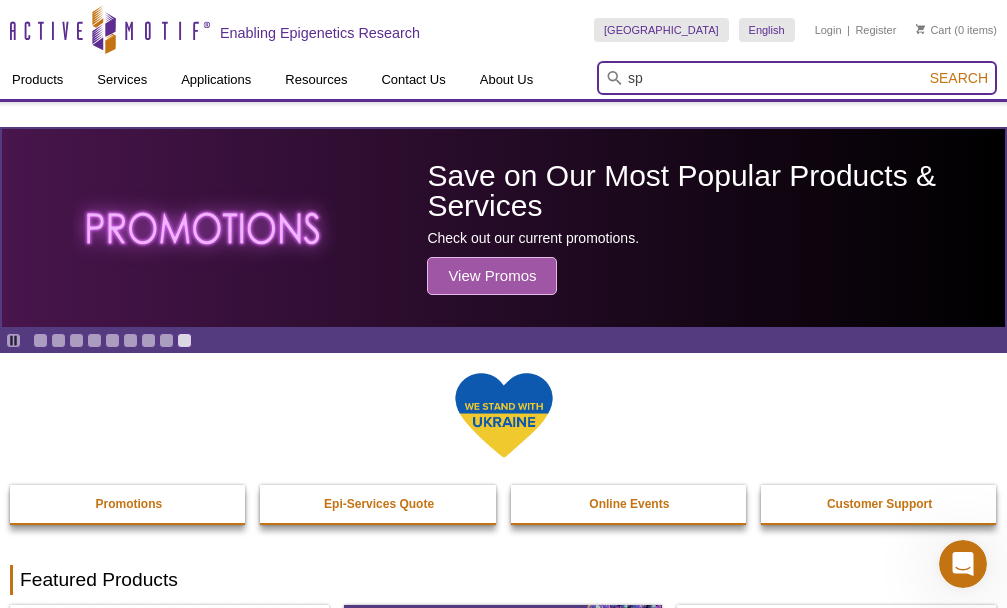 type on "s" 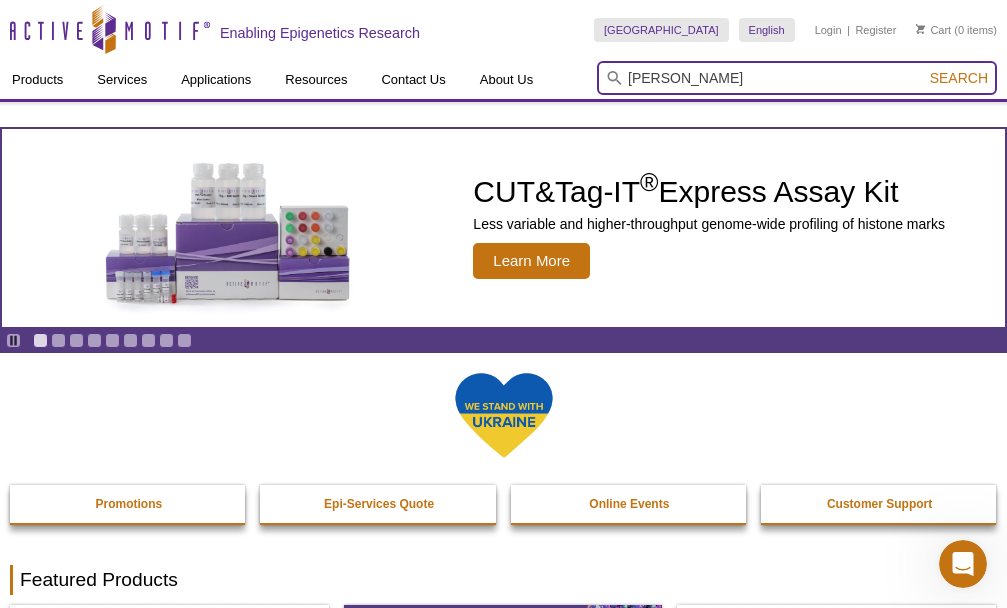 type on "[PERSON_NAME]" 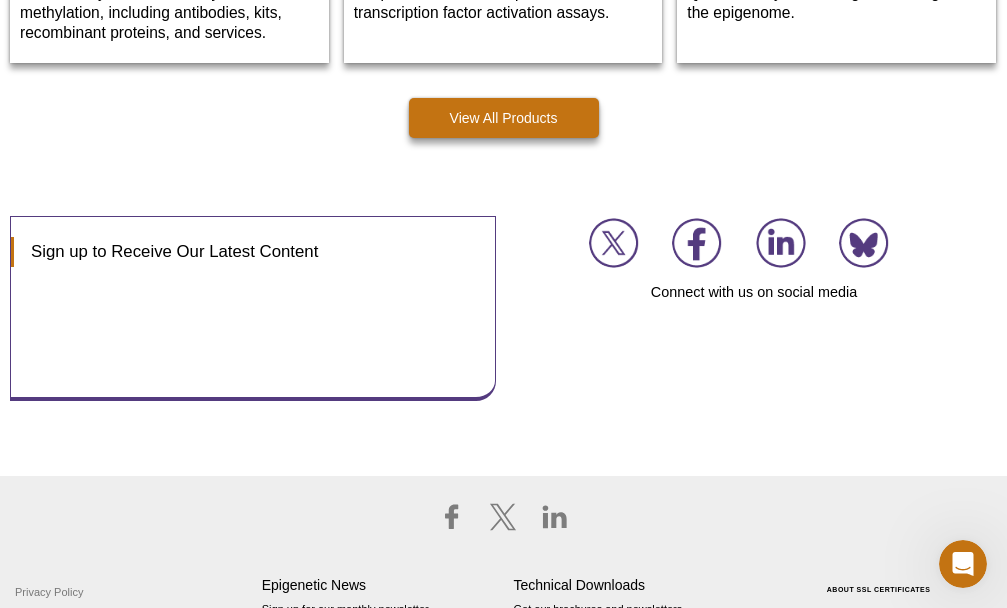 scroll, scrollTop: 3167, scrollLeft: 0, axis: vertical 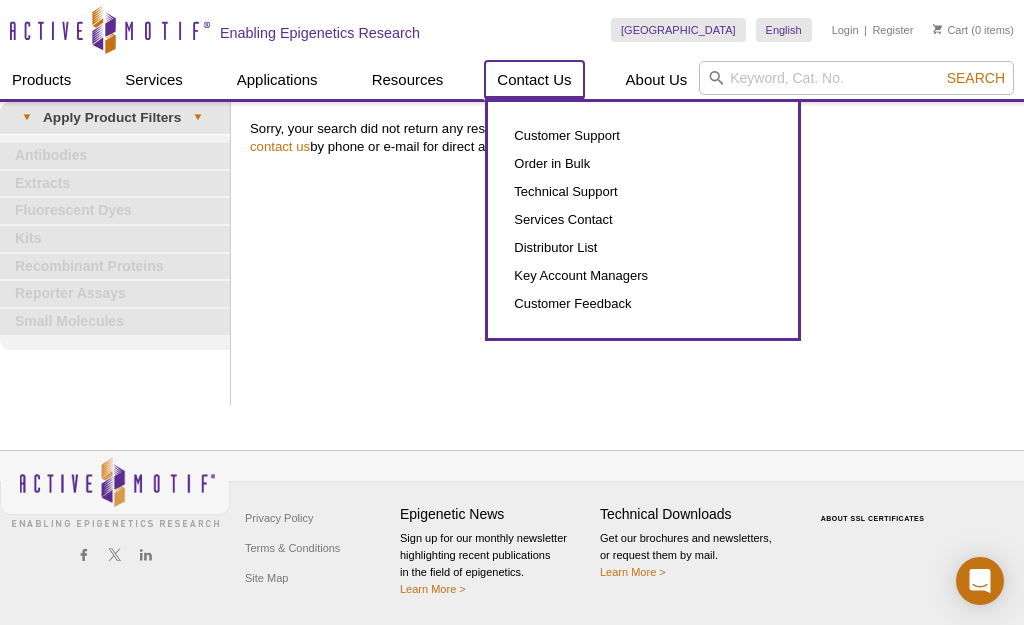 click on "Contact Us" at bounding box center [534, 80] 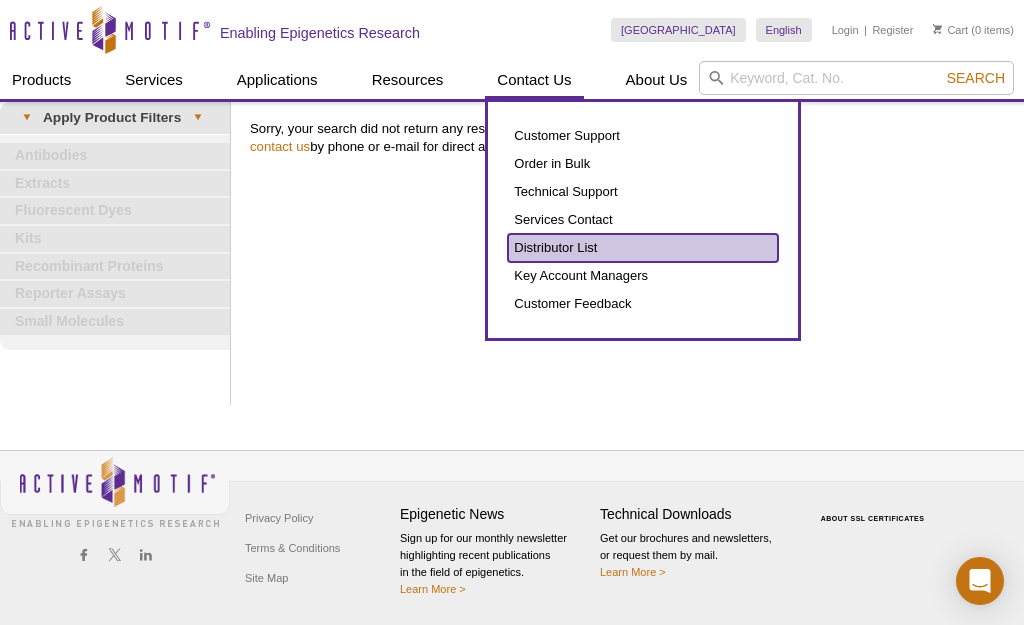 click on "Distributor List" at bounding box center [643, 248] 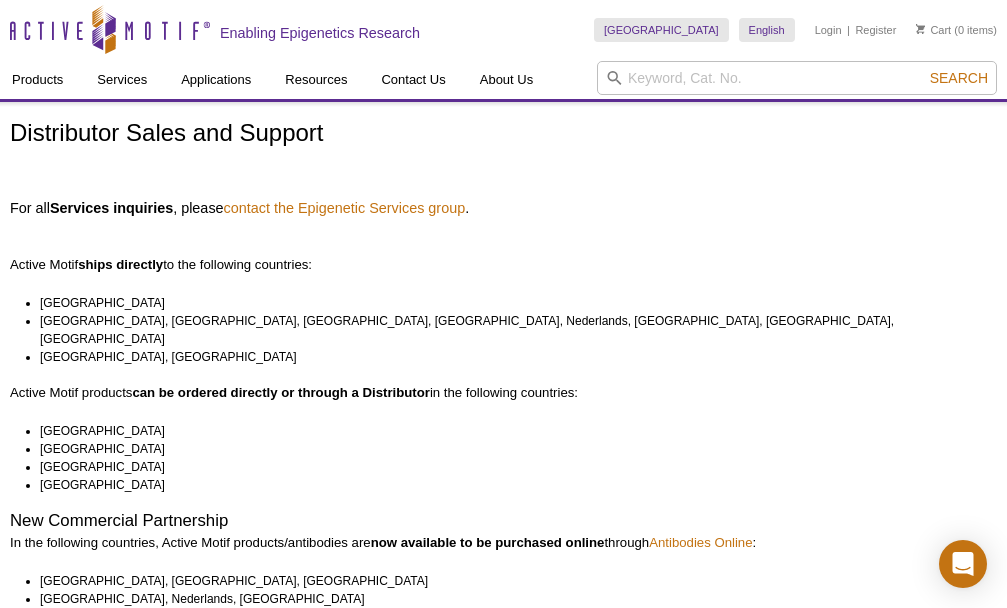 scroll, scrollTop: 0, scrollLeft: 0, axis: both 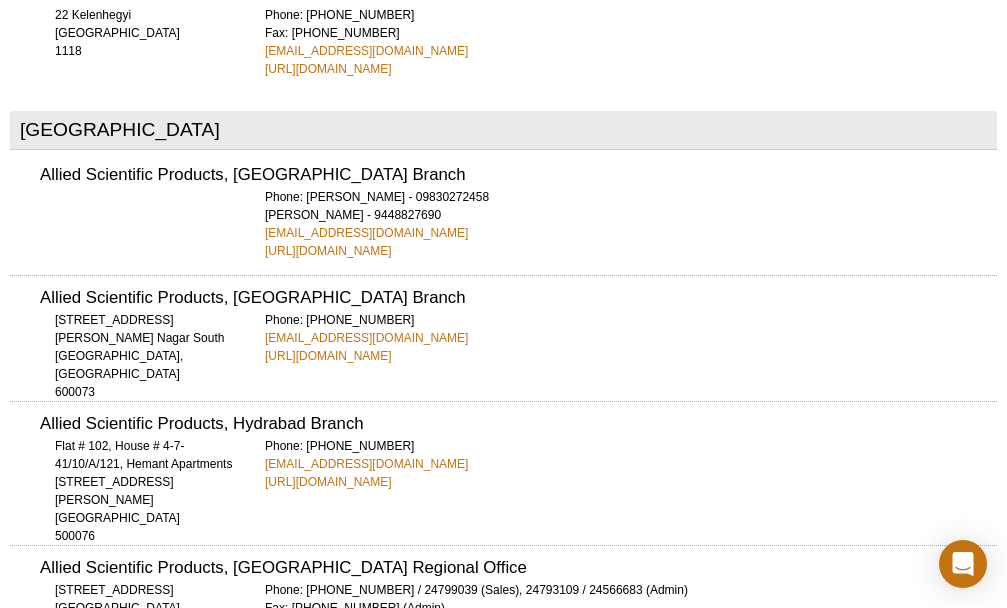 click on "Phone: Mr. Pramit Mitra - 09830272458 Mr. Sabu Thomas - 9448827690
bang.allied@alliedscientific.net
http://www.alliedscientific.net/" at bounding box center (631, 224) 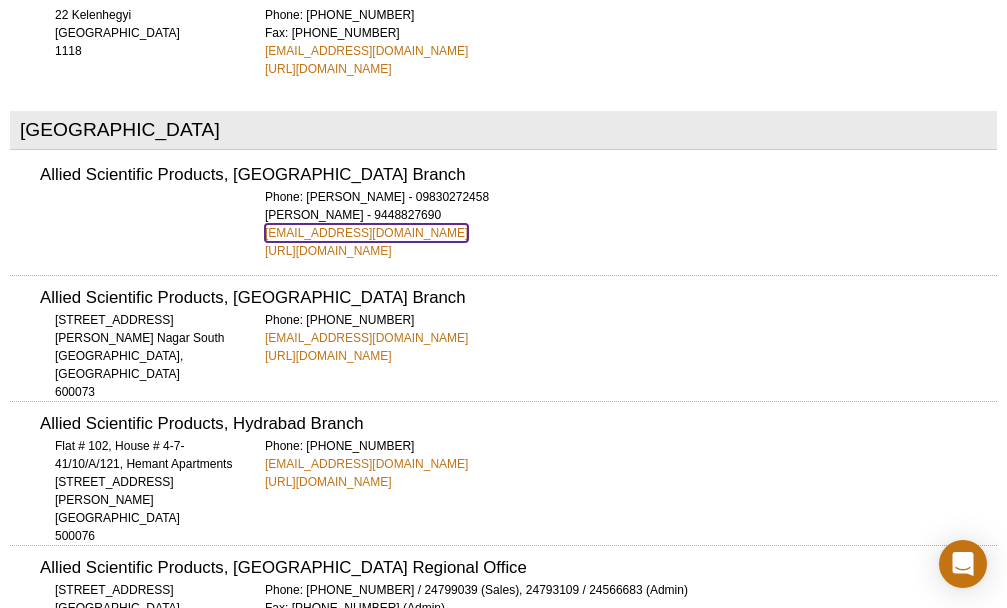 copy on "@alliedscientific.net" 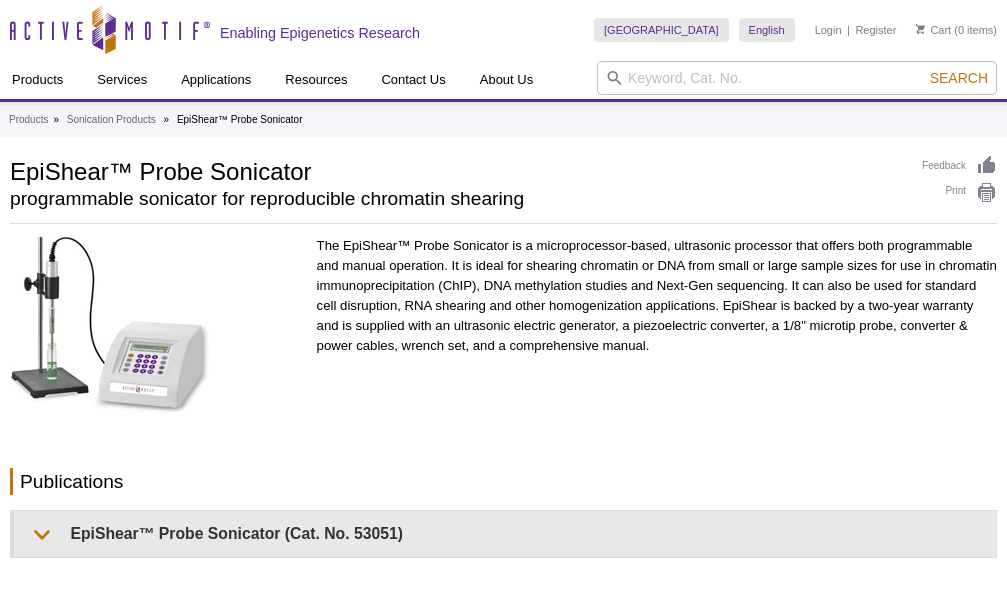 scroll, scrollTop: 400, scrollLeft: 0, axis: vertical 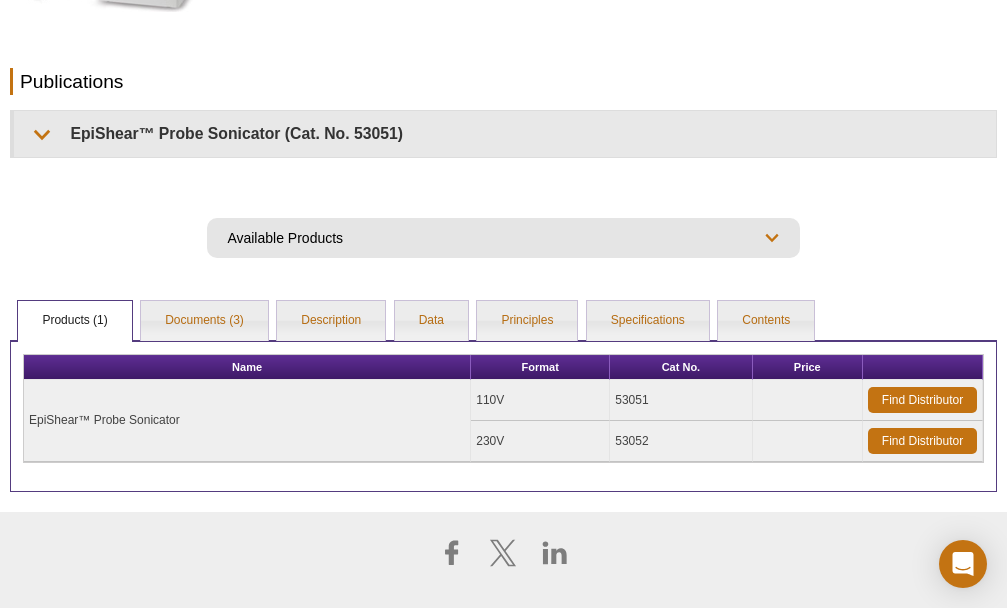 click on "53052" at bounding box center [681, 441] 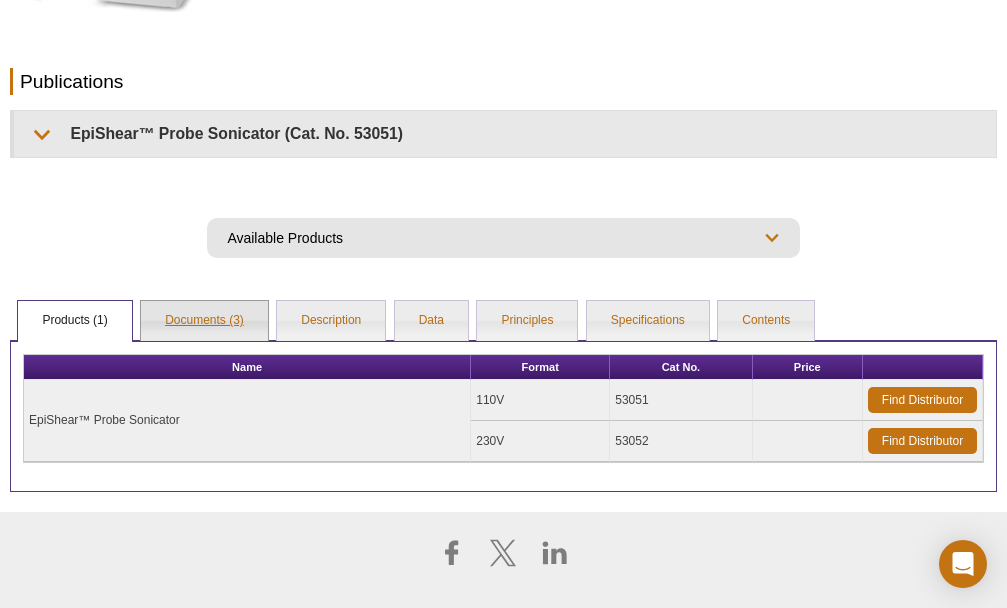 click on "Documents (3)" at bounding box center [204, 321] 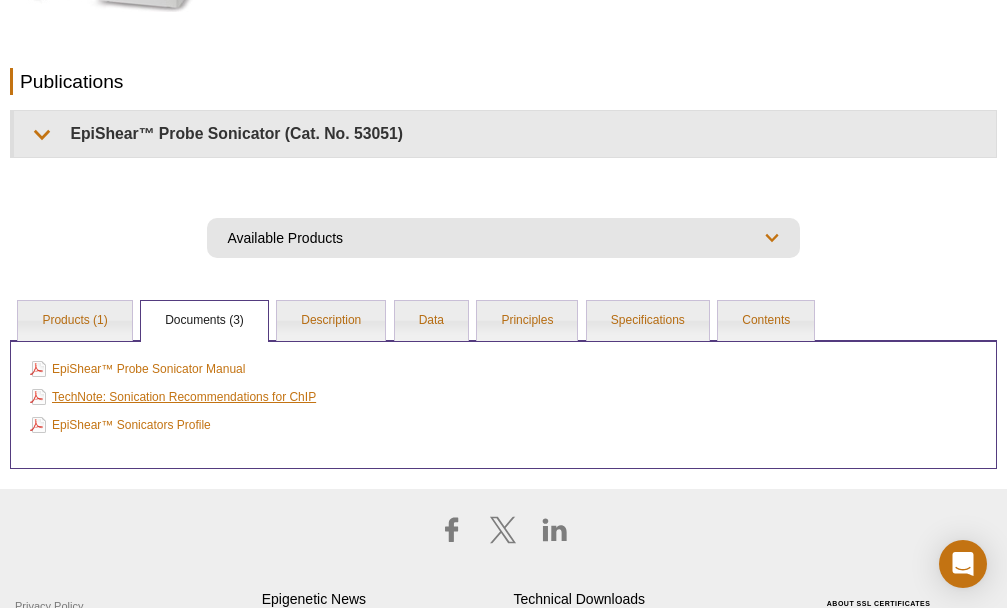 scroll, scrollTop: 399, scrollLeft: 0, axis: vertical 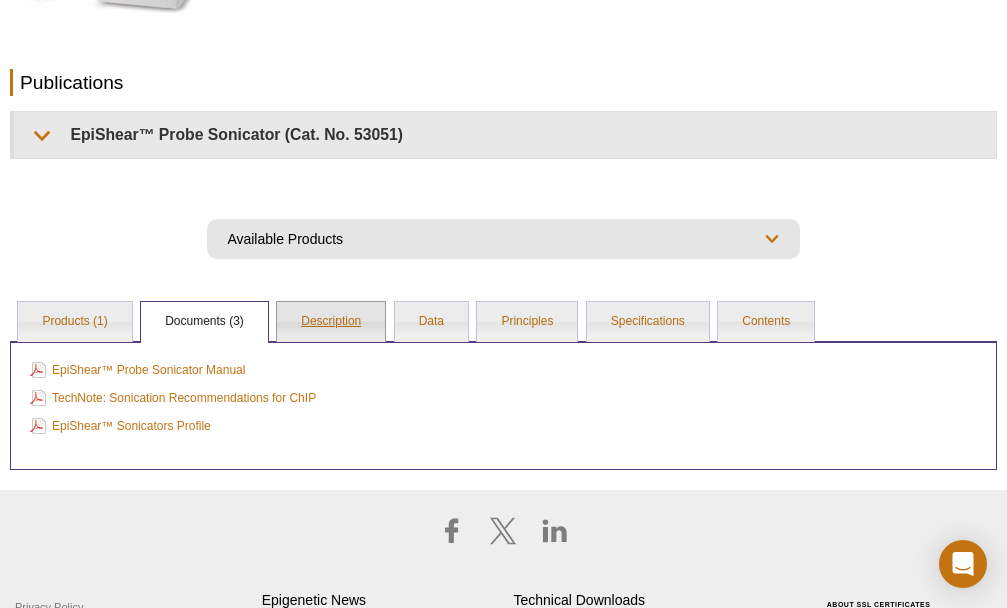 click on "Description" at bounding box center [331, 322] 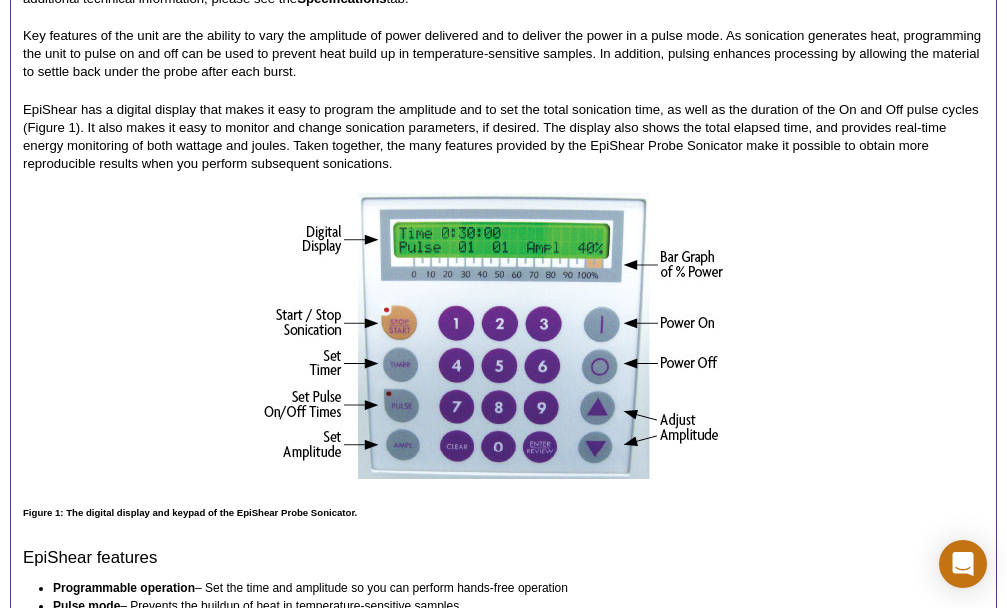 scroll, scrollTop: 566, scrollLeft: 0, axis: vertical 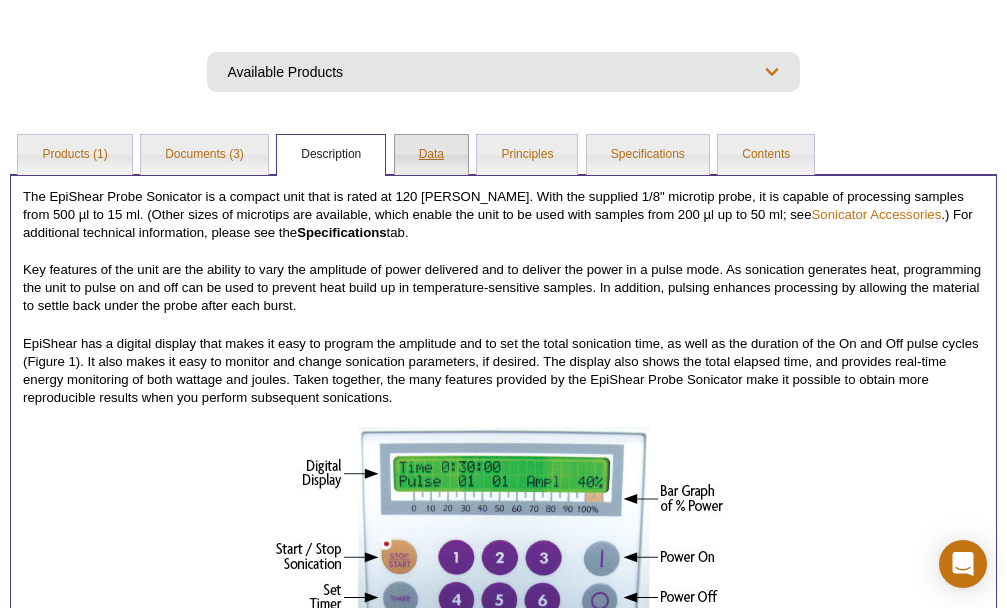 click on "Data" at bounding box center [431, 155] 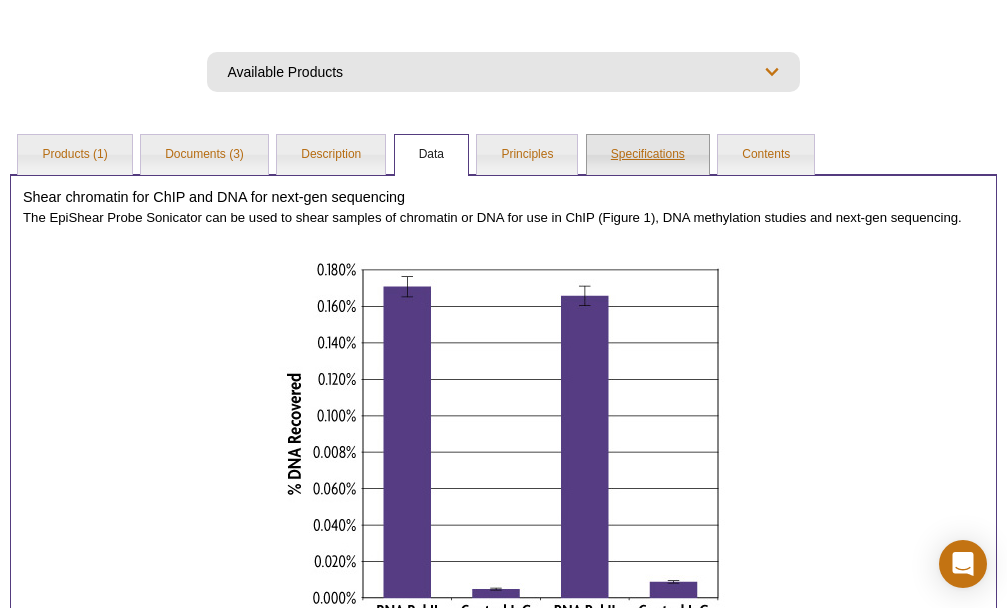 click on "Specifications" at bounding box center (648, 155) 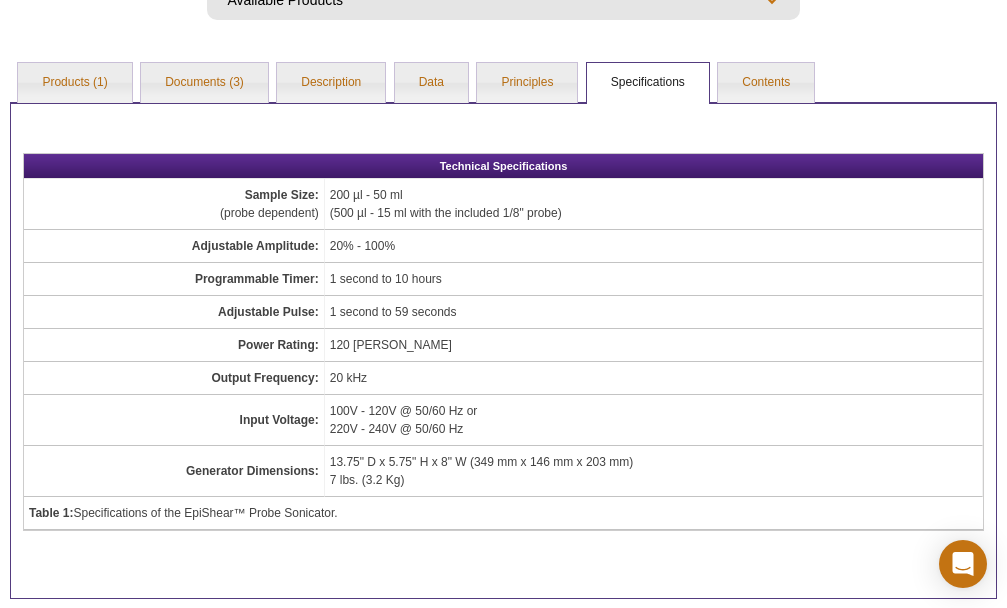 scroll, scrollTop: 466, scrollLeft: 0, axis: vertical 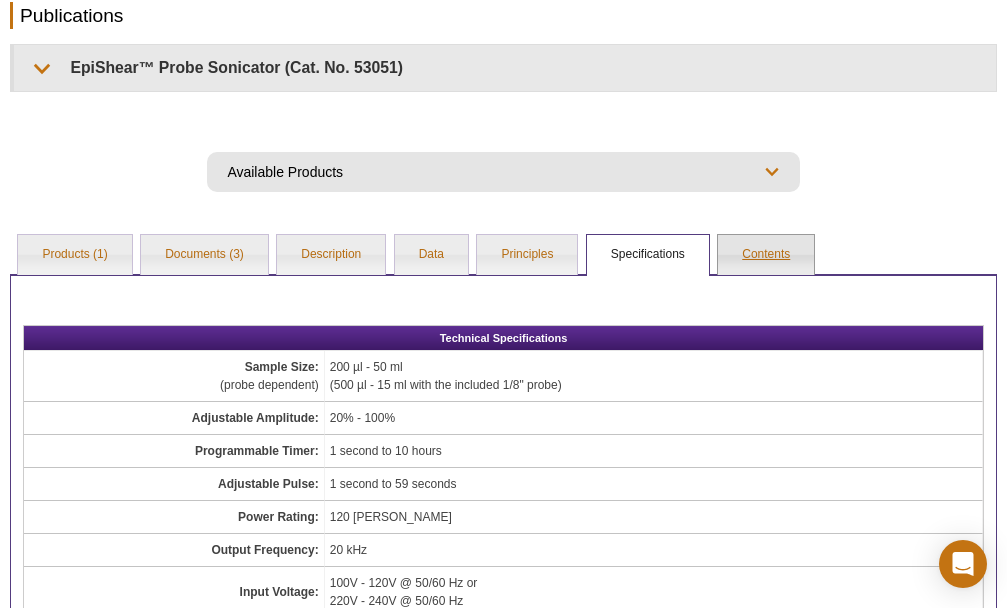 click on "Contents" at bounding box center (766, 255) 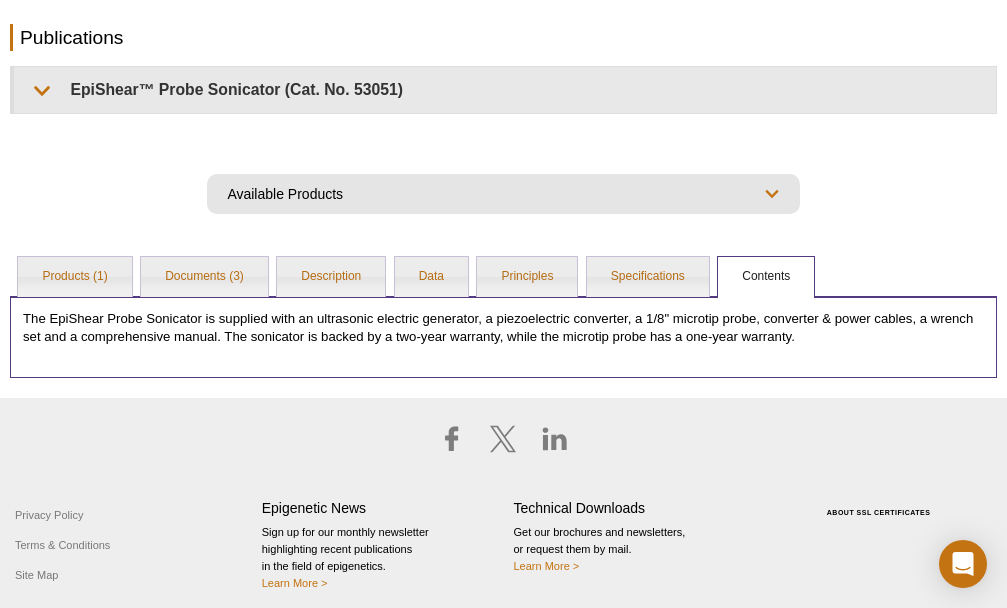 scroll, scrollTop: 352, scrollLeft: 0, axis: vertical 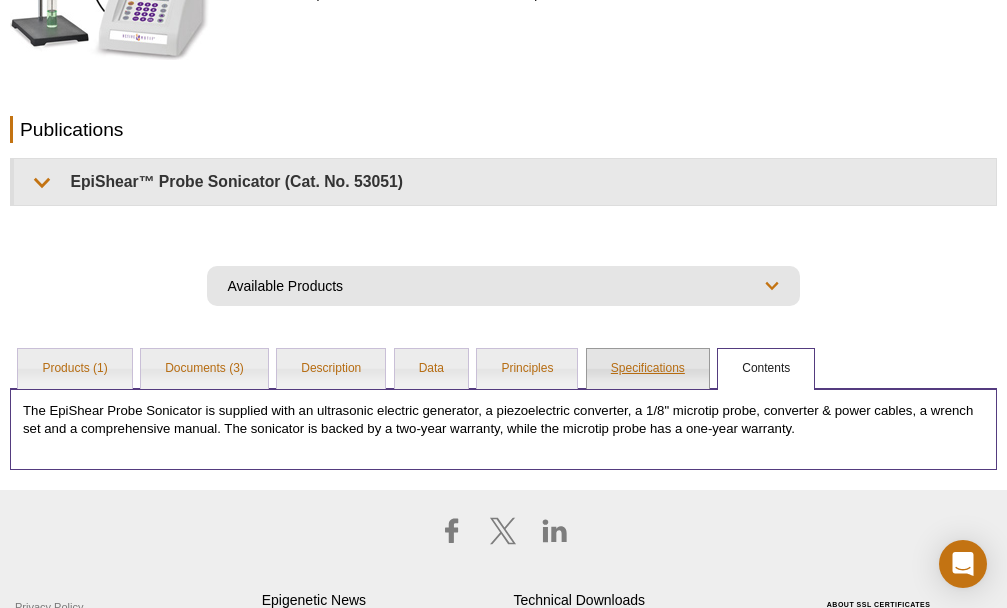 click on "Specifications" at bounding box center (648, 369) 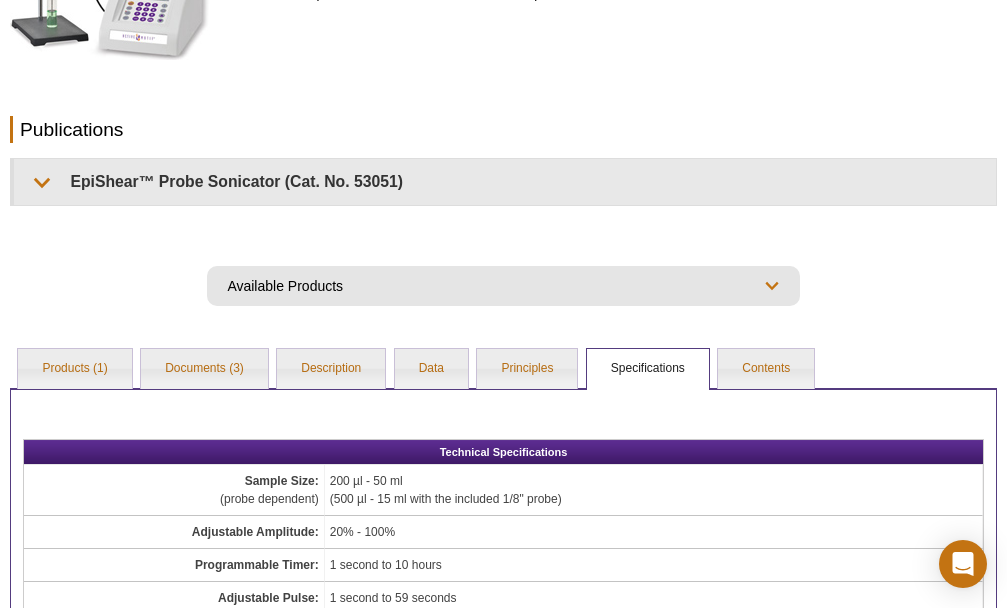 click on "Technical Specifications
Sample Size:
(probe dependent)
200 µl - 50 ml
(500 µl - 15 ml with the included 1/8" probe)
Adjustable Amplitude:
20% - 100%
Programmable Timer:
1 second to 10 hours
Adjustable Pulse:
1 second to 59 seconds
Power Rating:
120 watts
Output Frequency:
20 kHz
Input Voltage:
100V - 120V @ 50/60 Hz or
220V - 240V @ 50/60 Hz
Generator Dimensions:
13.75" D x 5.75" H x 8" W (349 mm x 146 mm x 203 mm)
7 lbs. (3.2 Kg)
Table 1:  Specifications of the EpiShear™ Probe Sonicator." at bounding box center [503, 636] 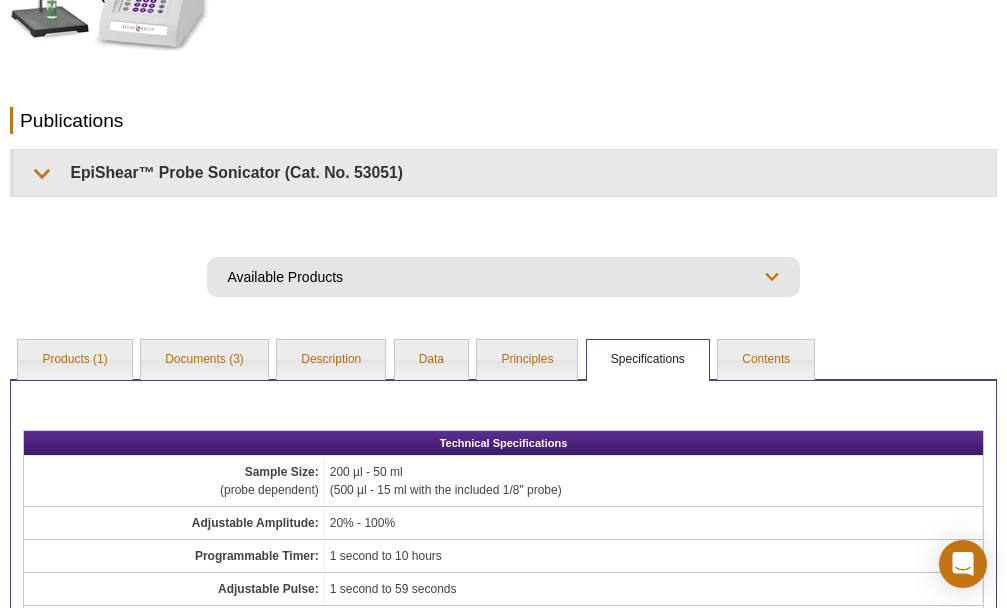 scroll, scrollTop: 352, scrollLeft: 0, axis: vertical 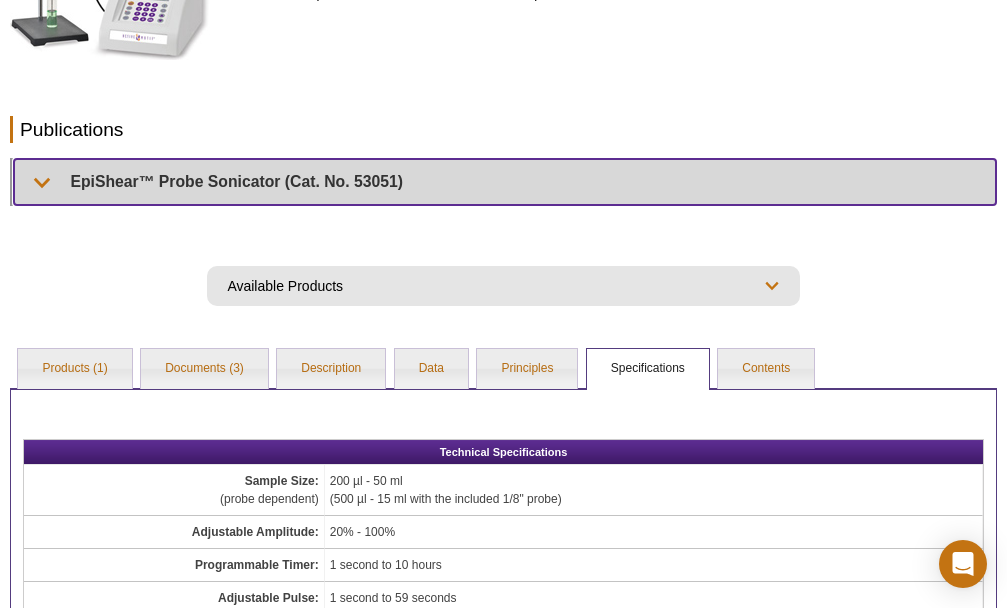 click on "EpiShear™ Probe Sonicator (Cat. No. 53051)" at bounding box center [505, 181] 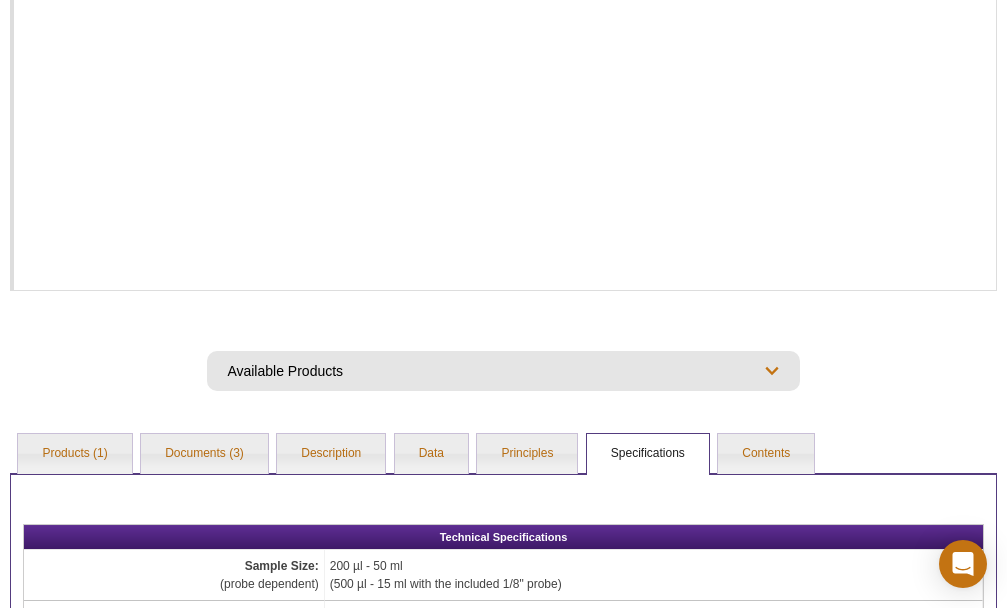 scroll, scrollTop: 1152, scrollLeft: 0, axis: vertical 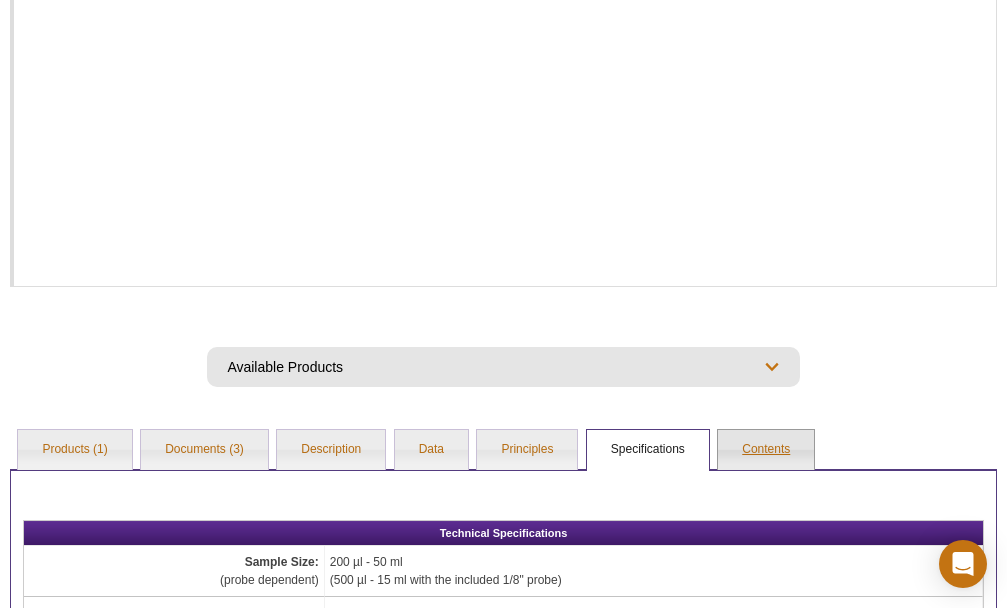 click on "Contents" at bounding box center [766, 450] 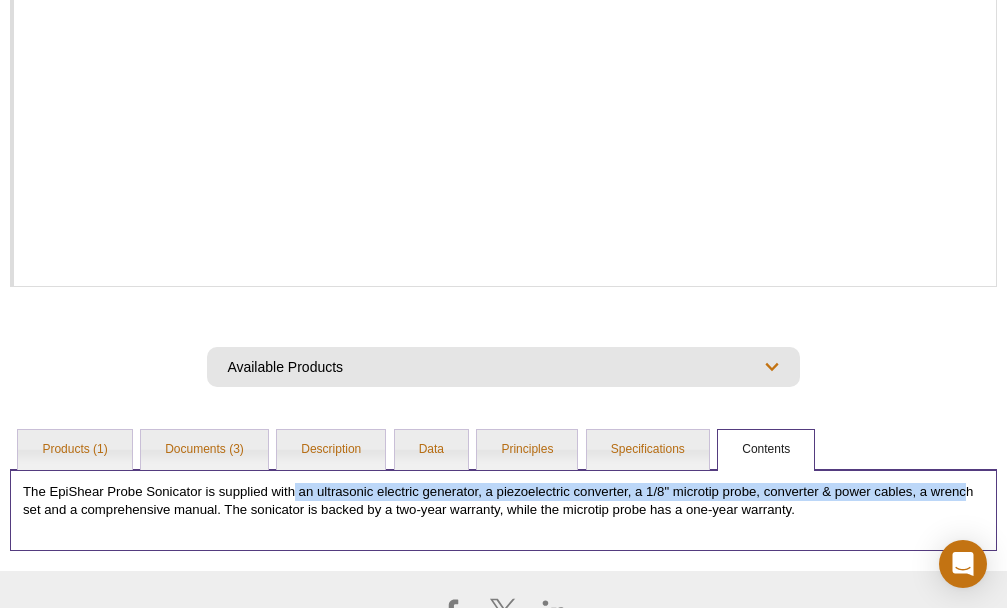 drag, startPoint x: 292, startPoint y: 409, endPoint x: 965, endPoint y: 417, distance: 673.04755 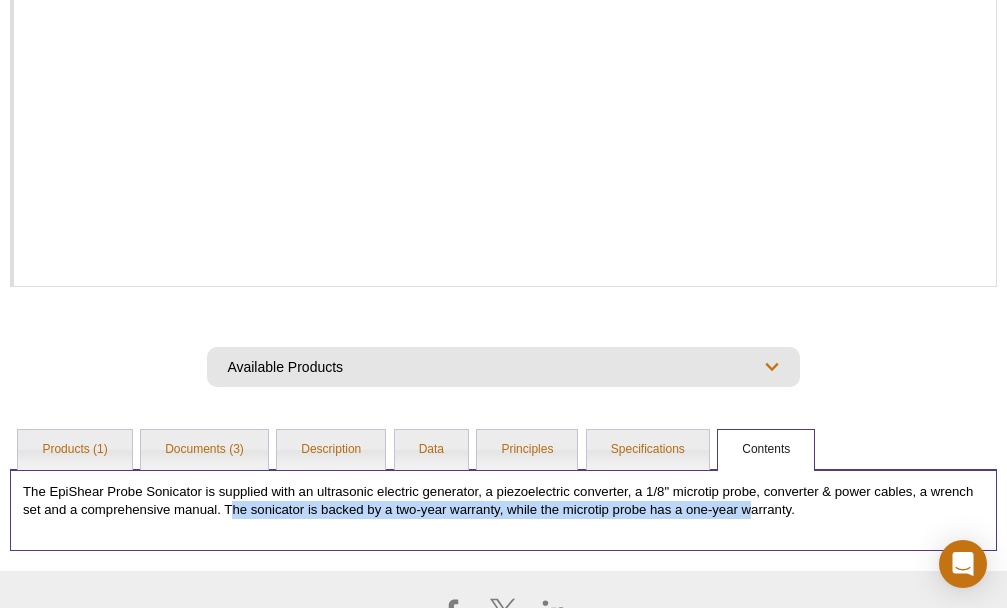 drag, startPoint x: 213, startPoint y: 425, endPoint x: 733, endPoint y: 424, distance: 520.001 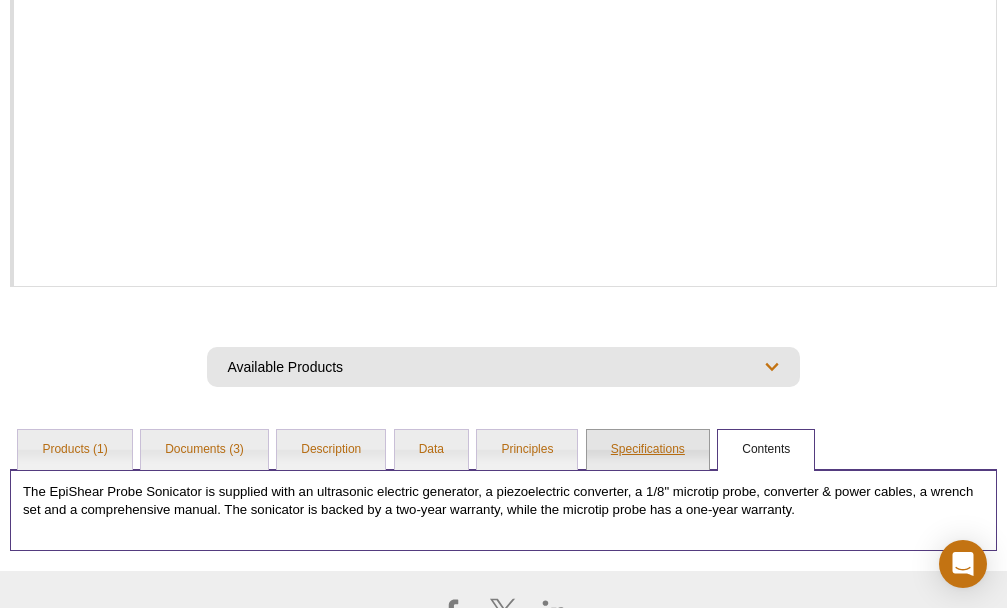 click on "Specifications" at bounding box center (648, 450) 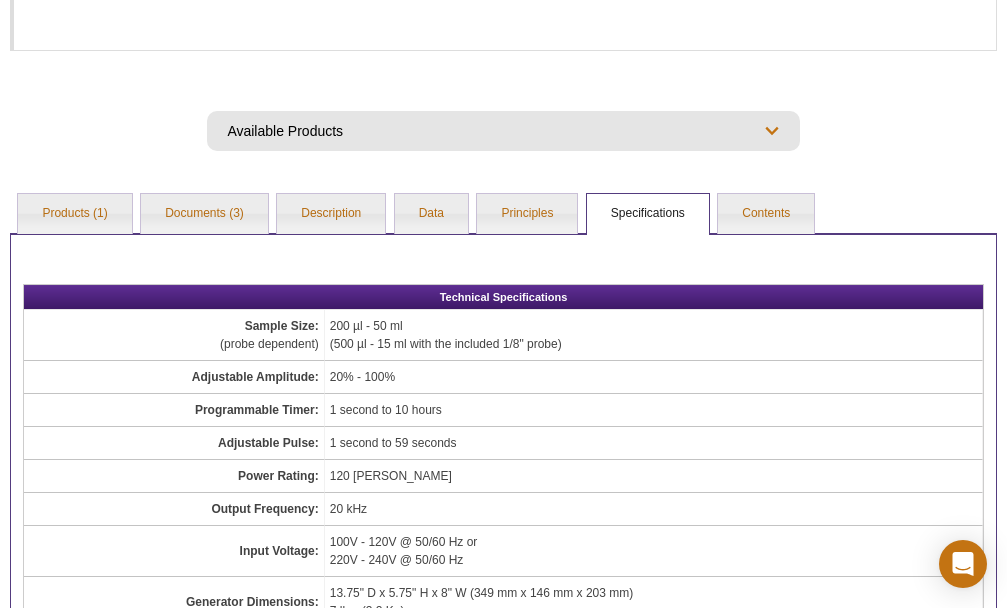 scroll, scrollTop: 1348, scrollLeft: 0, axis: vertical 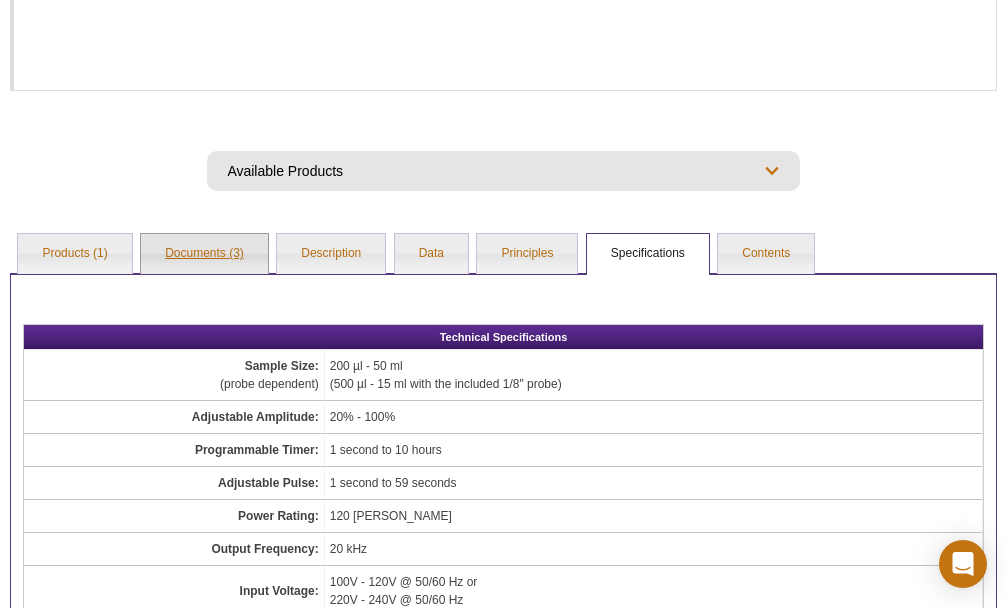 click on "Documents (3)" at bounding box center (204, 254) 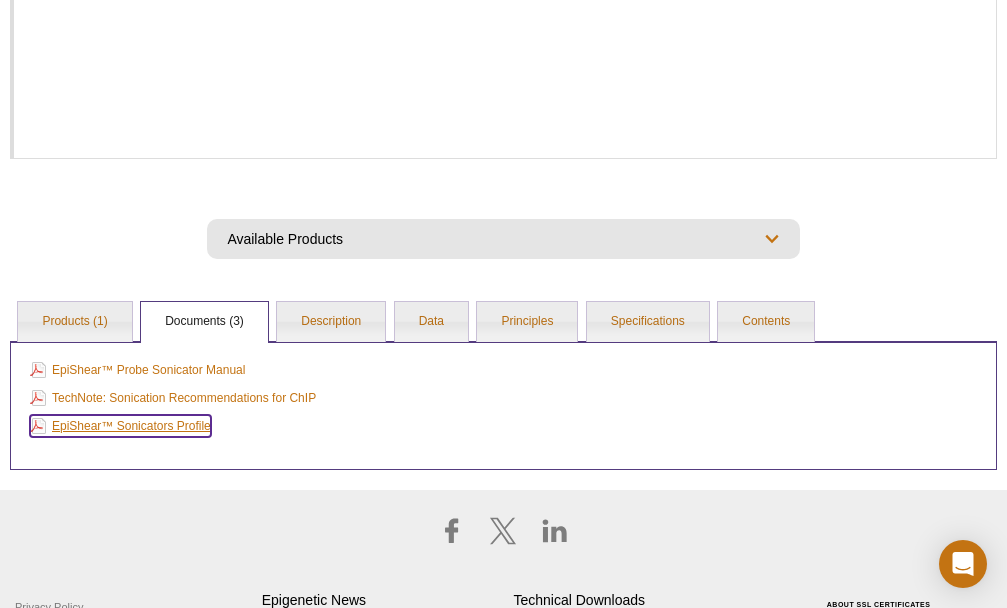 click on "EpiShear™ Sonicators Profile" at bounding box center [120, 426] 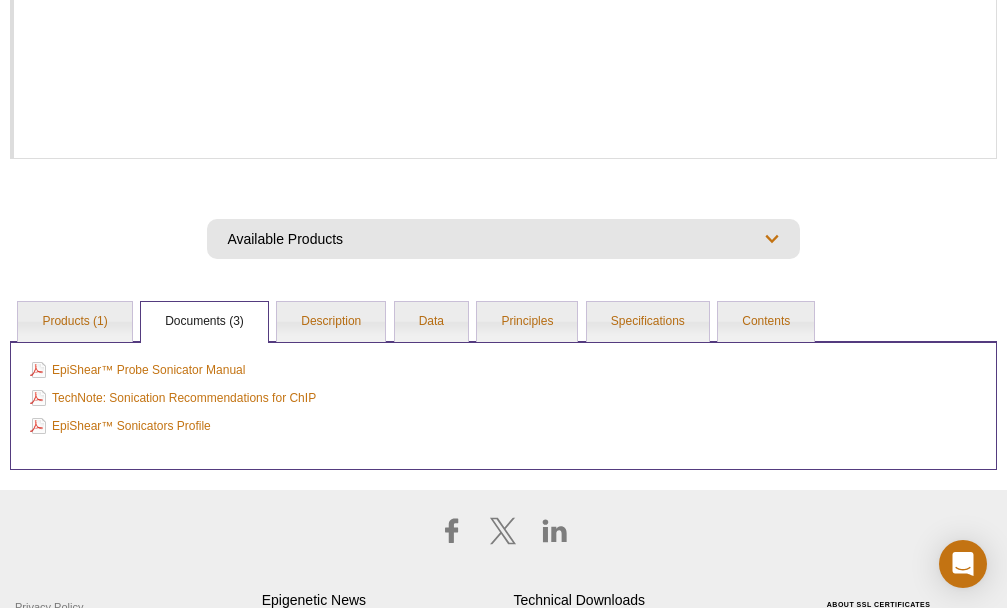 click on "AVAILABLE PRODUCTS
PIXUL ®  Multi-Sample Sonicator
PIXUL ®  Kits
PIXUL ®  Labware
Probe Sonicator Accessories
Polystyrene Sonication Tubes
Show More
Available Products PIXUL ®  Multi-Sample Sonicator PIXUL ®  Kits PIXUL ®  Labware Probe Sonicator Accessories Polystyrene Sonication Tubes Show More Available Products
Feedback
Print
EpiShear™ Probe Sonicator
programmable sonicator for reproducible chromatin shearing
Publications
EpiShear™ Probe Sonicator (Cat. No. 53051)
Overview Products (1) Documents (3) Description Data Principles Specifications Contents Select: Overview Overview
Products (1)
Documents (3)" at bounding box center [503, -328] 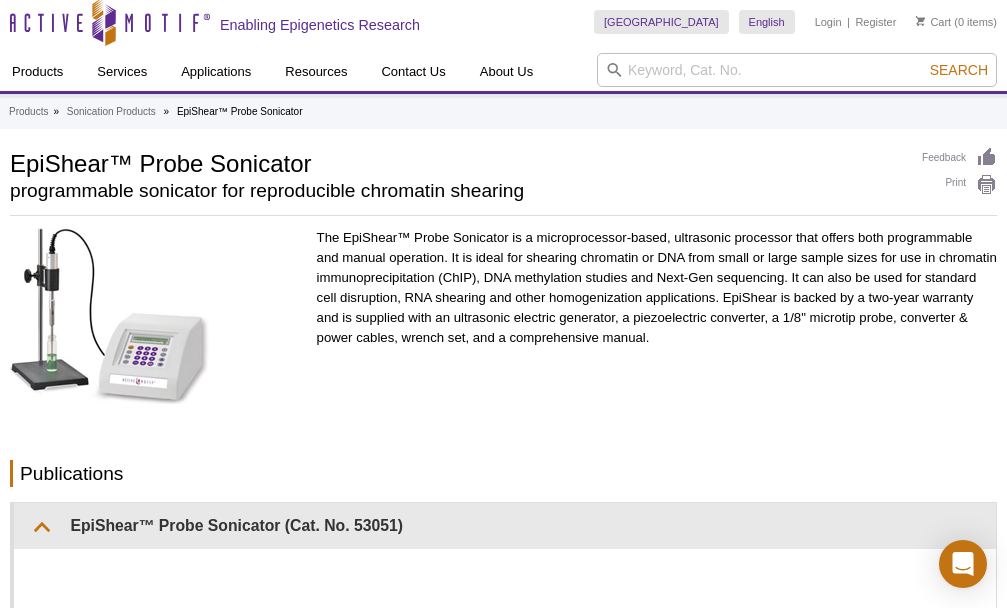 scroll, scrollTop: 0, scrollLeft: 0, axis: both 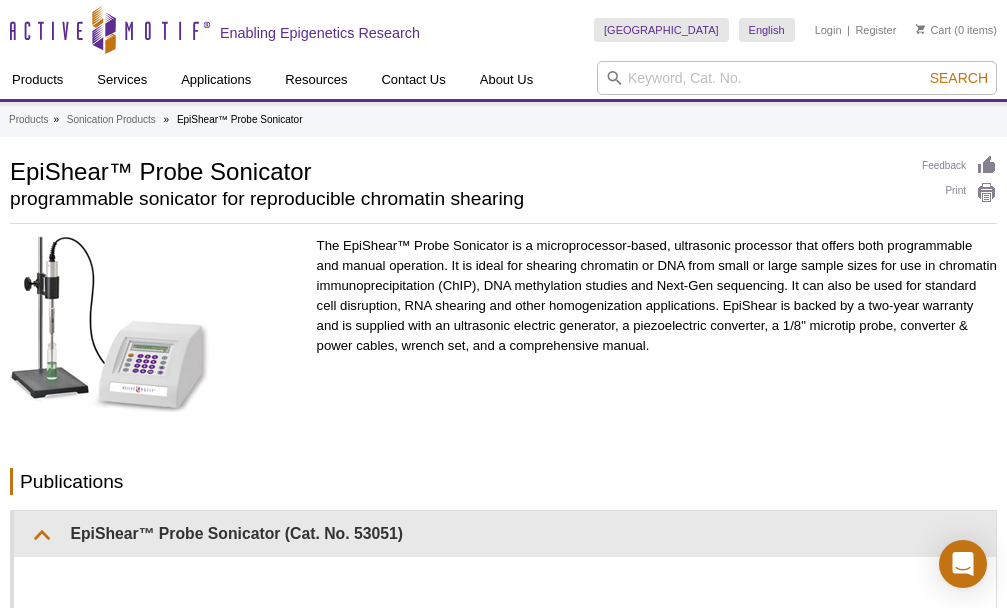 click on "The EpiShear™ Probe Sonicator is a microprocessor-based, ultrasonic processor that offers both programmable and manual operation. It is ideal for shearing chromatin or DNA from small or large sample sizes for use in chromatin immunoprecipitation (ChIP), DNA methylation studies and Next-Gen sequencing. It can also be used for standard cell disruption, RNA shearing and other homogenization applications. EpiShear is backed by a two-year warranty and is supplied with an ultrasonic electric generator, a piezoelectric converter, a 1/8" microtip probe, converter & power cables, wrench set, and a comprehensive manual." at bounding box center (657, 296) 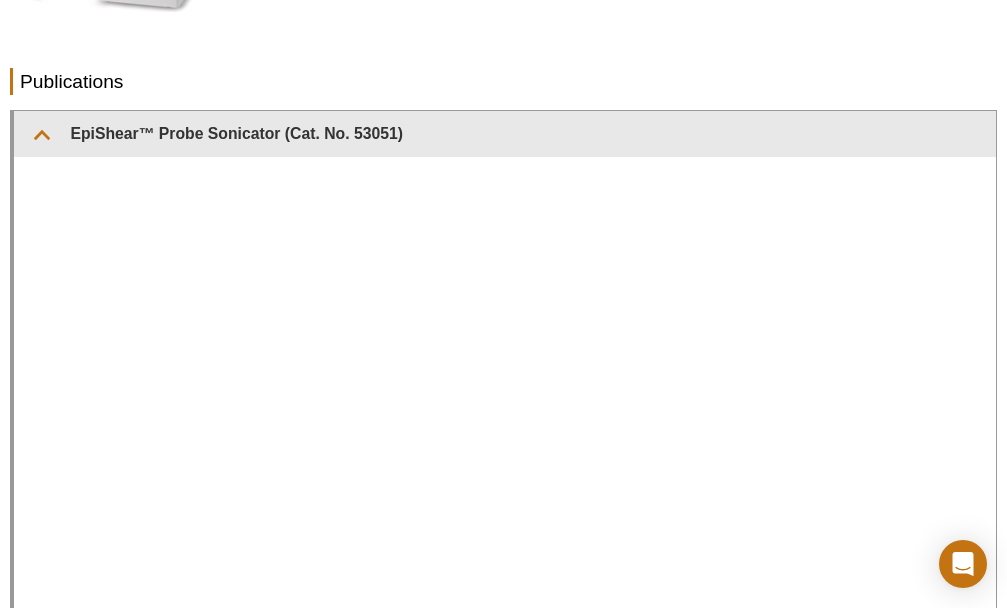 scroll, scrollTop: 100, scrollLeft: 0, axis: vertical 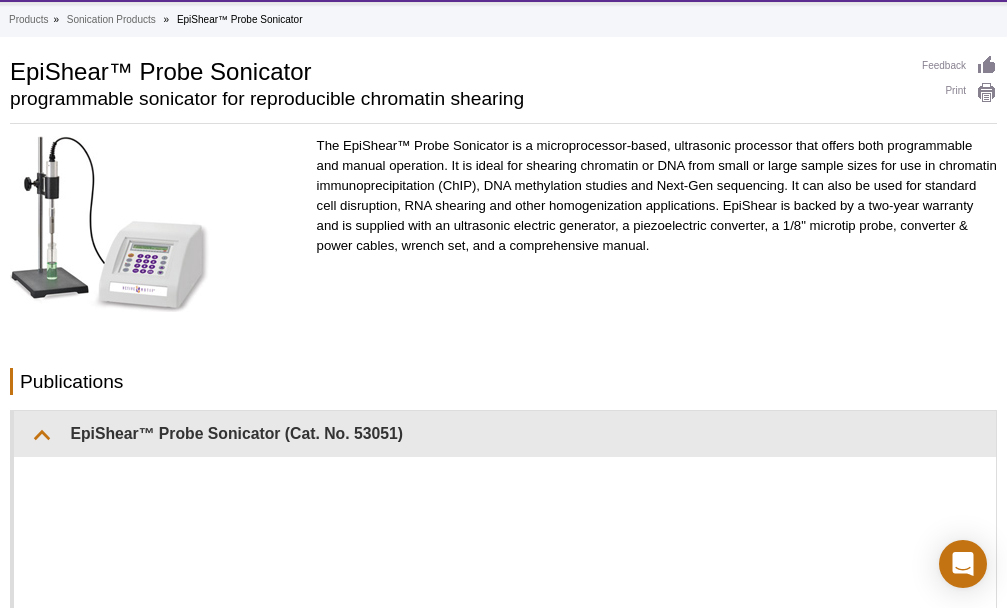click on "The EpiShear™ Probe Sonicator is a microprocessor-based, ultrasonic processor that offers both programmable and manual operation. It is ideal for shearing chromatin or DNA from small or large sample sizes for use in chromatin immunoprecipitation (ChIP), DNA methylation studies and Next-Gen sequencing. It can also be used for standard cell disruption, RNA shearing and other homogenization applications. EpiShear is backed by a two-year warranty and is supplied with an ultrasonic electric generator, a piezoelectric converter, a 1/8" microtip probe, converter & power cables, wrench set, and a comprehensive manual." at bounding box center (657, 196) 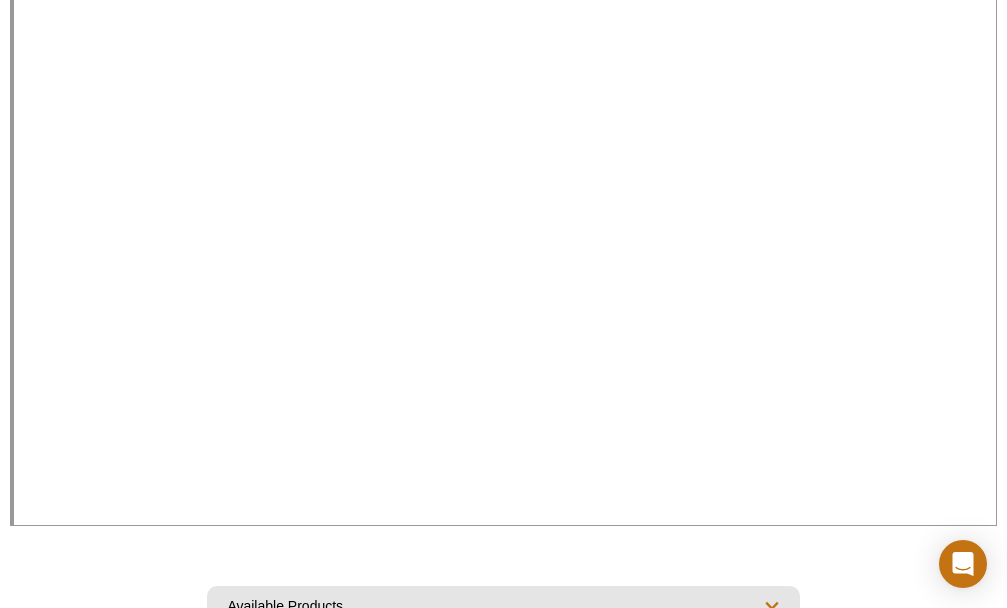scroll, scrollTop: 1280, scrollLeft: 0, axis: vertical 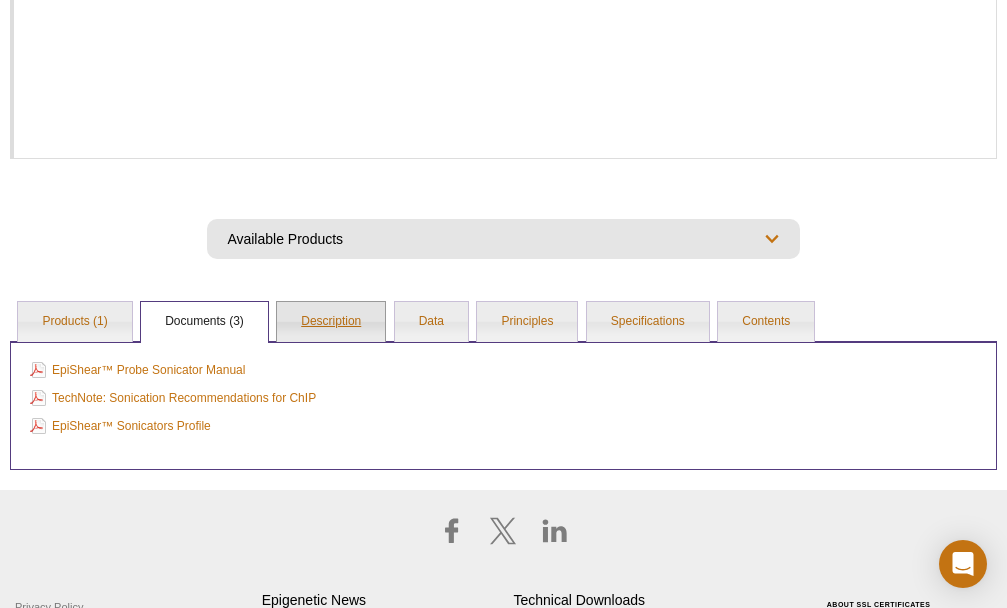 click on "Description" at bounding box center (331, 322) 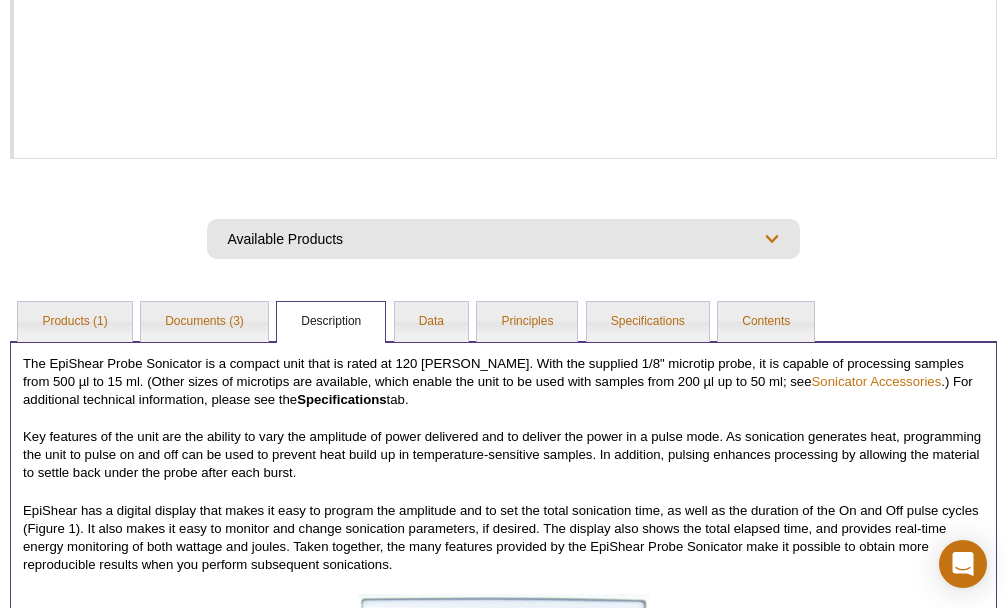 click on "Products (1)
Documents (3)
Description
Data
Principles
Specifications
Contents" at bounding box center (503, 320) 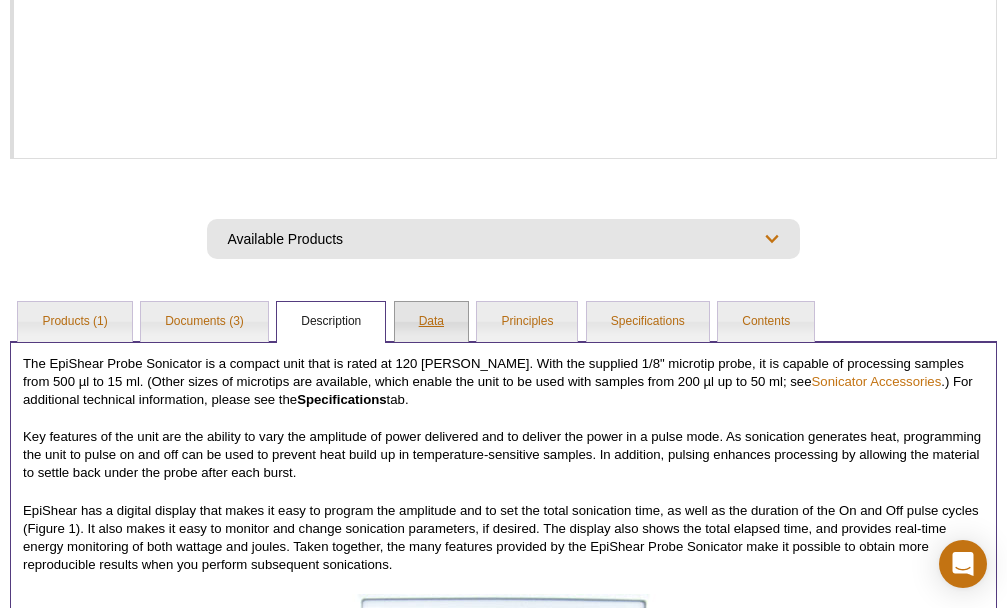 click on "Data" at bounding box center [431, 322] 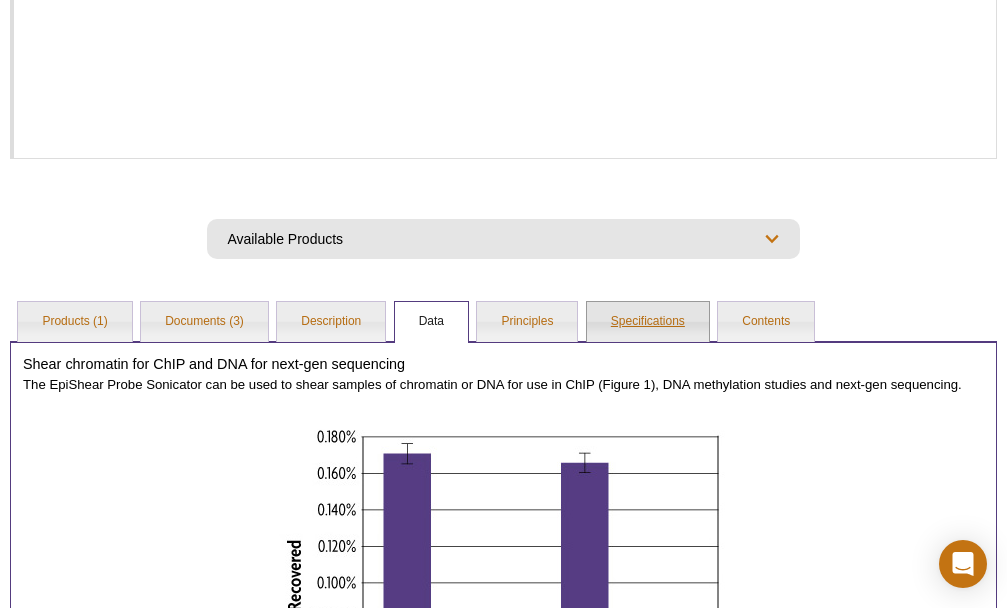 click on "Specifications" at bounding box center (648, 322) 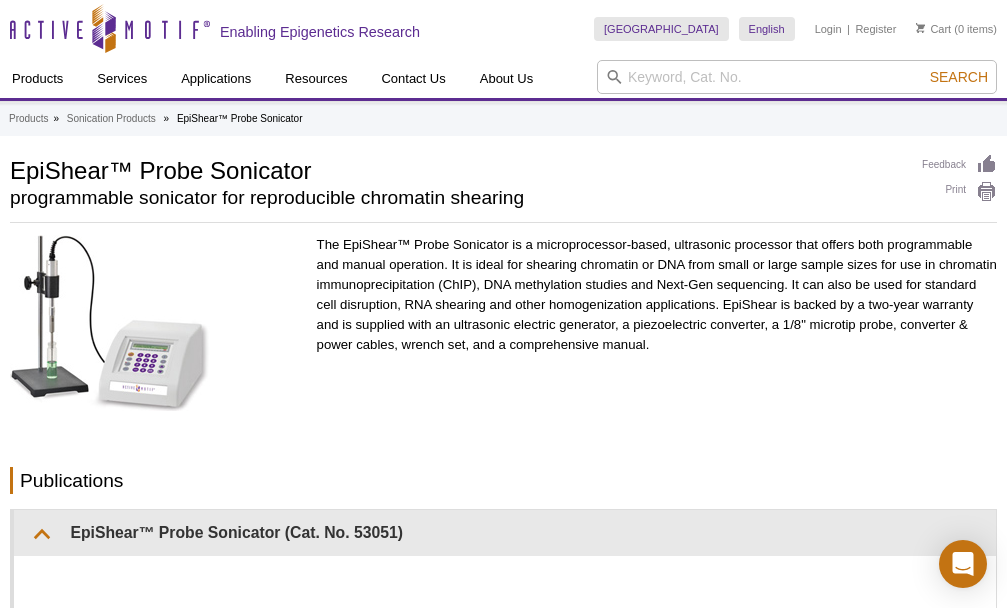 scroll, scrollTop: 0, scrollLeft: 0, axis: both 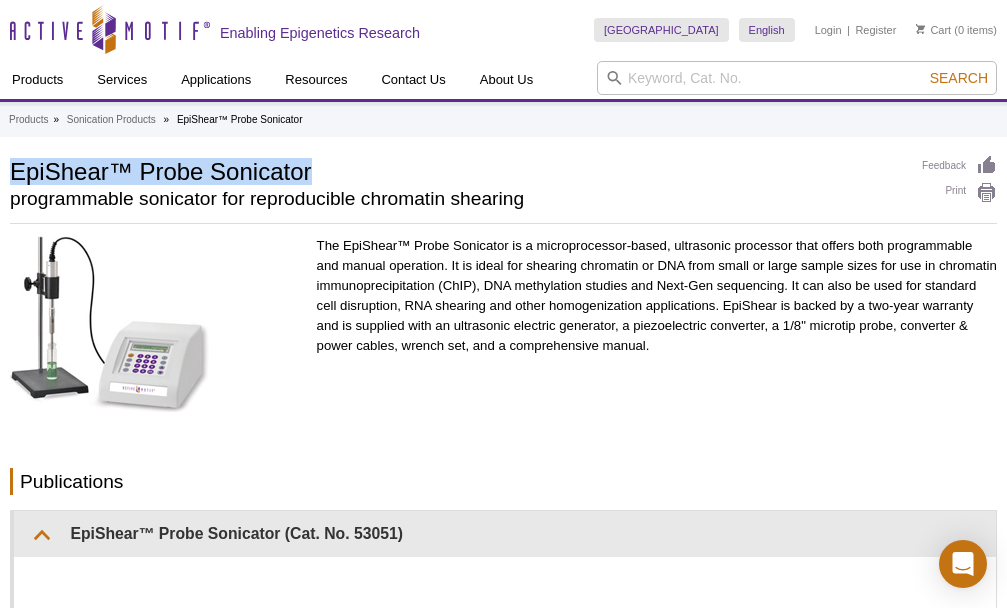 drag, startPoint x: 11, startPoint y: 171, endPoint x: 311, endPoint y: 177, distance: 300.06 